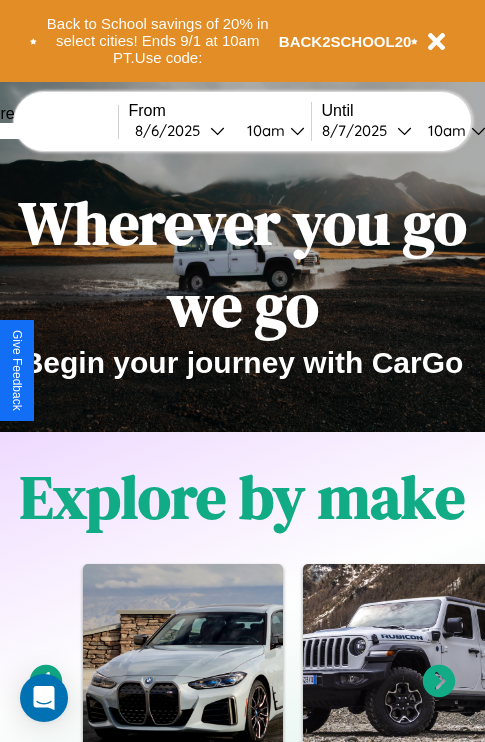 scroll, scrollTop: 0, scrollLeft: 0, axis: both 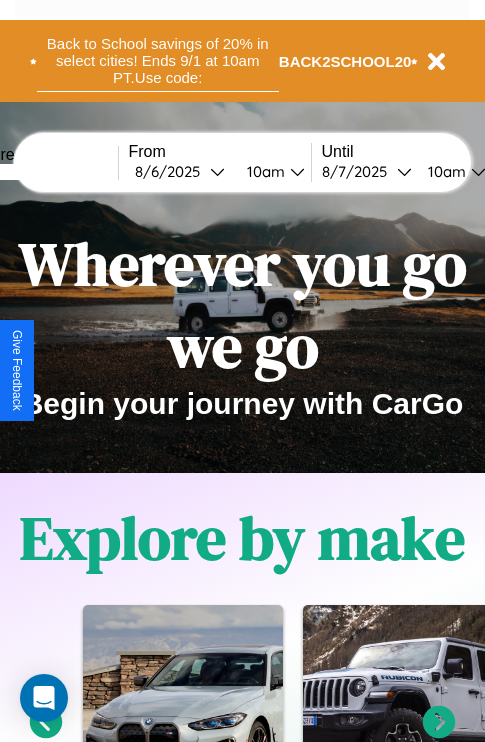 click on "Back to School savings of 20% in select cities! Ends 9/1 at 10am PT.  Use code:" at bounding box center (158, 61) 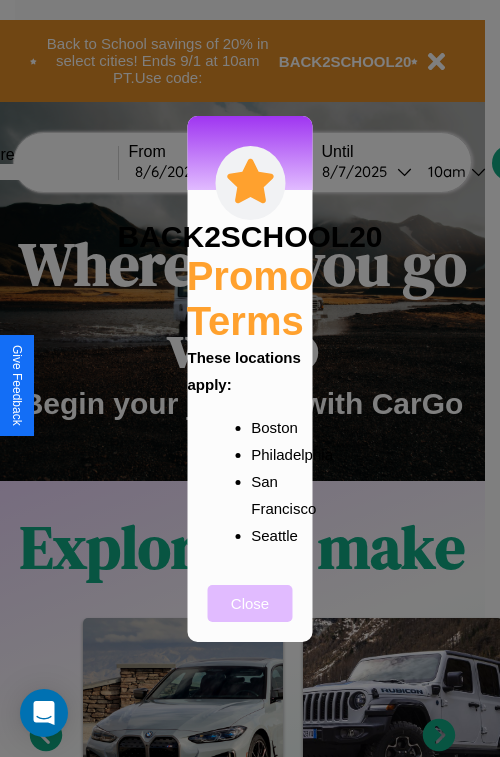 click on "Close" at bounding box center (250, 603) 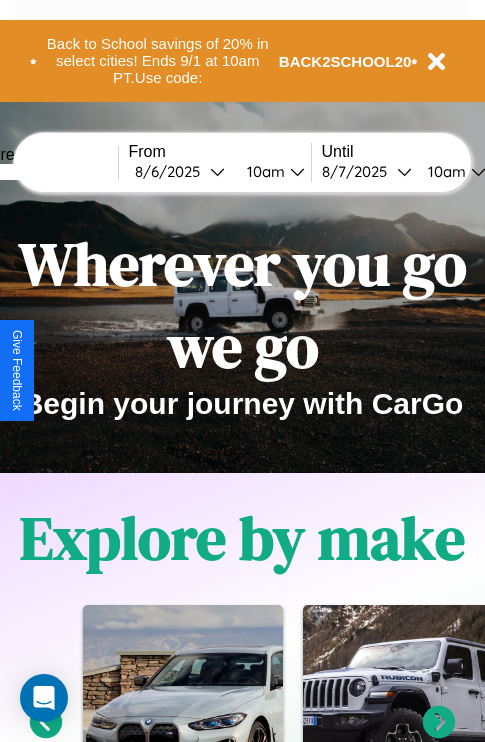 click at bounding box center [43, 172] 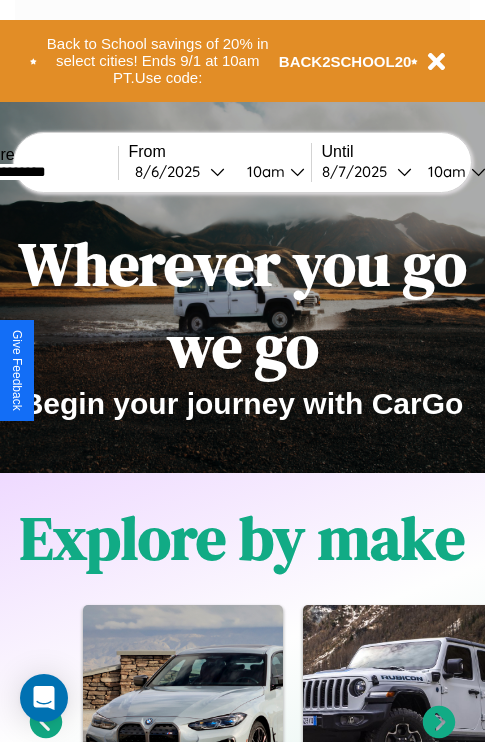 type on "**********" 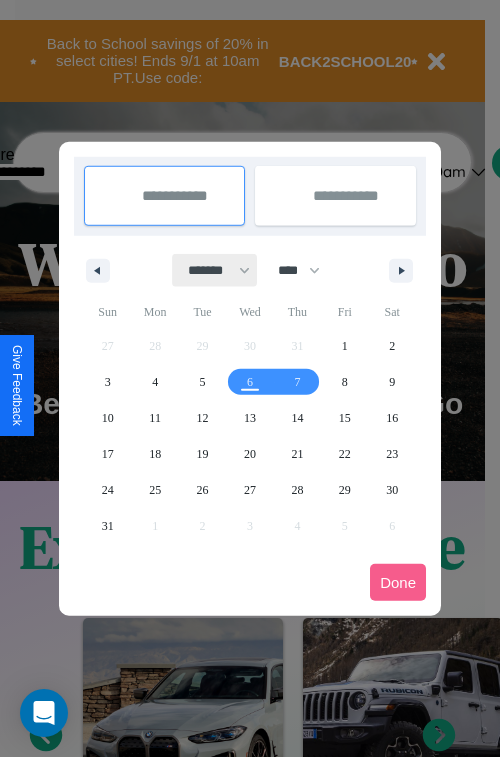 click on "******* ******** ***** ***** *** **** **** ****** ********* ******* ******** ********" at bounding box center (215, 270) 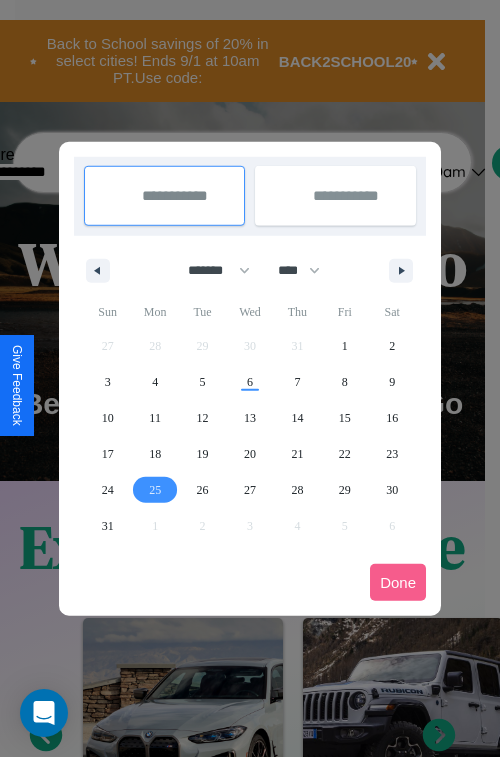click on "25" at bounding box center (155, 490) 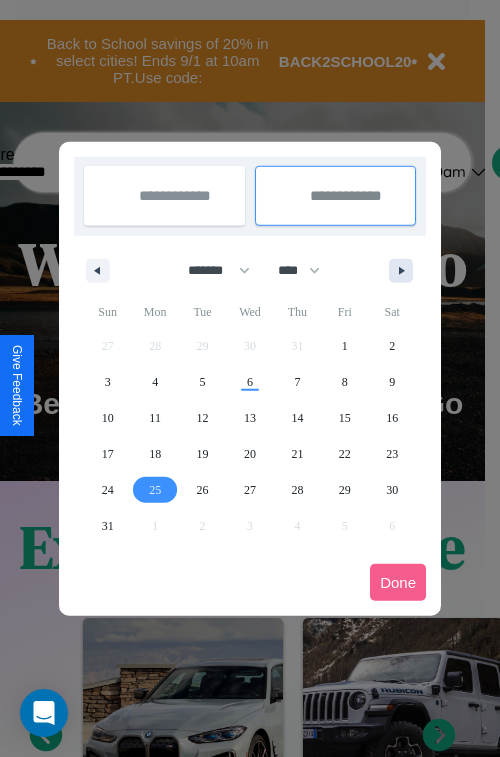 click at bounding box center (405, 271) 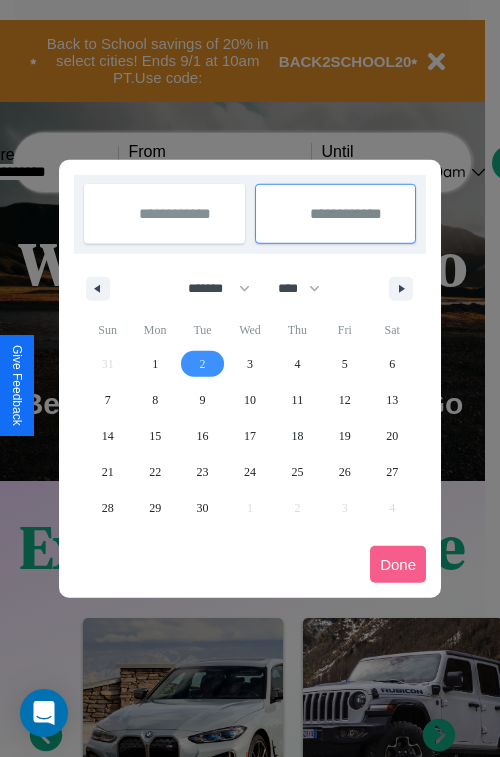click on "2" at bounding box center [203, 364] 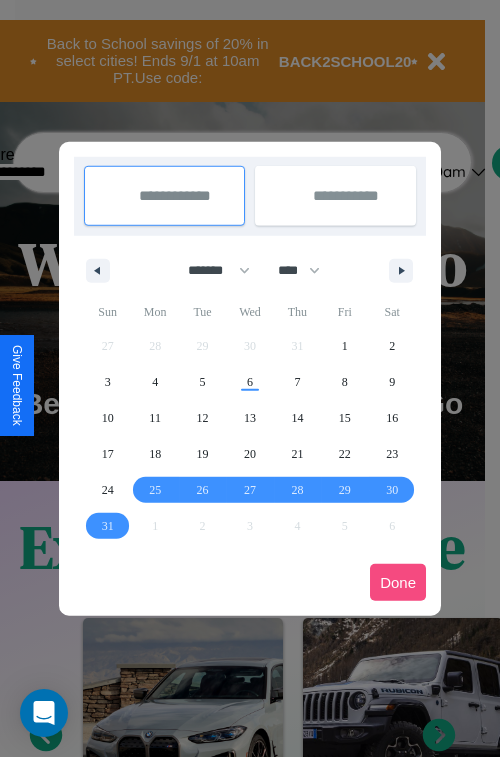 click on "Done" at bounding box center (398, 582) 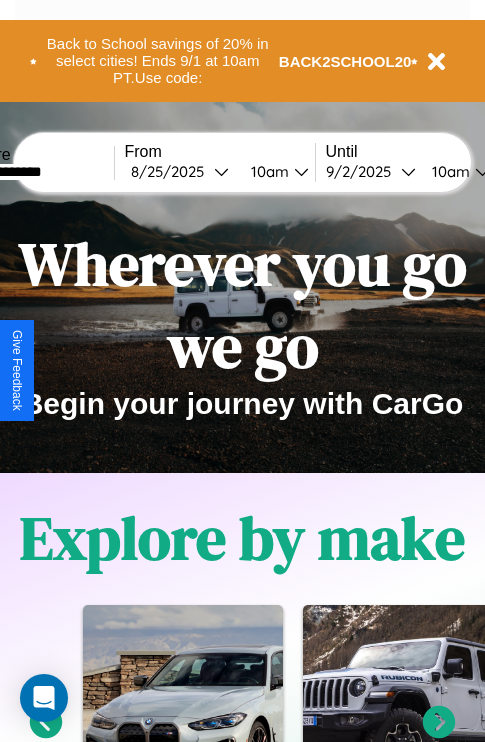 click on "10am" at bounding box center (267, 171) 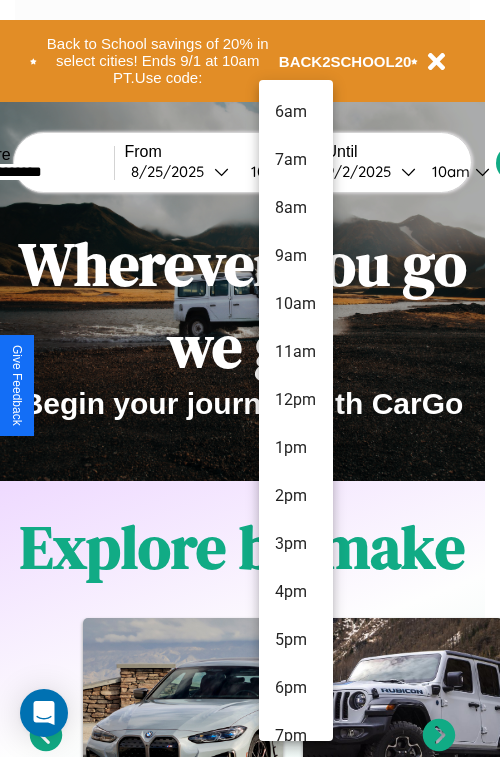 click on "7am" at bounding box center (296, 160) 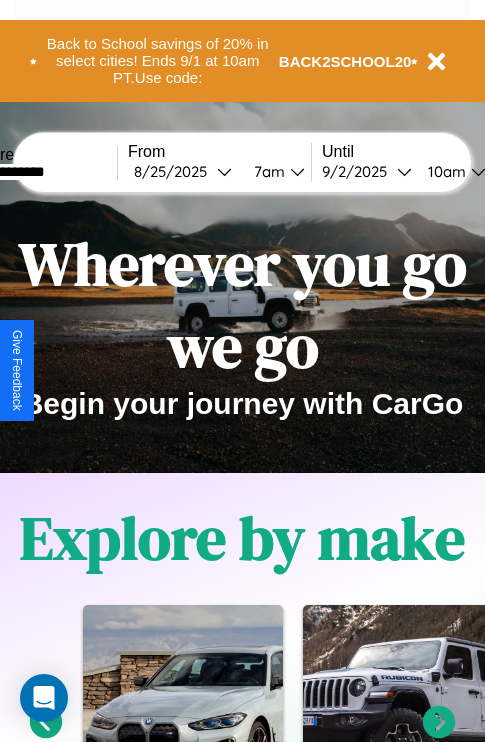click on "10am" at bounding box center (444, 171) 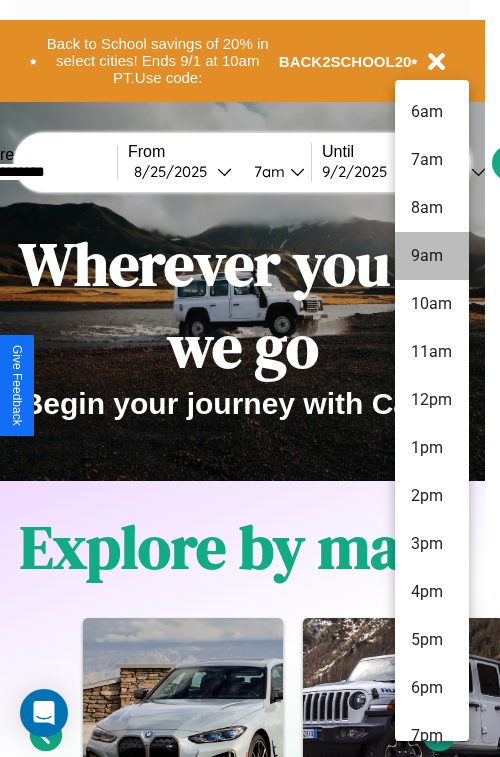 click on "9am" at bounding box center [432, 256] 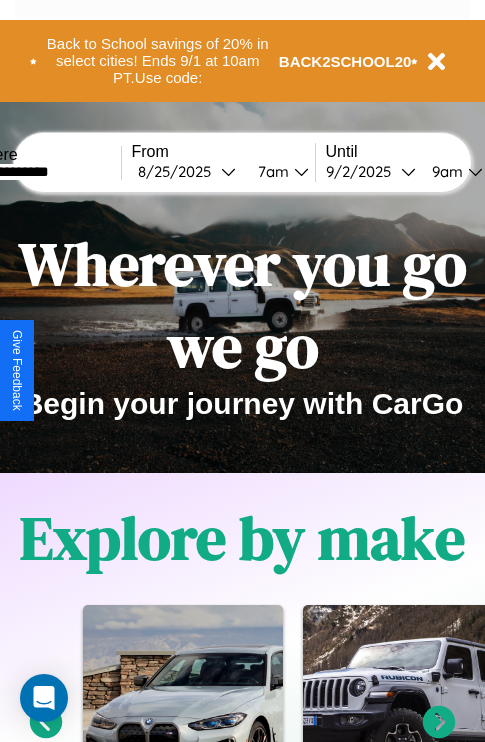 scroll, scrollTop: 0, scrollLeft: 66, axis: horizontal 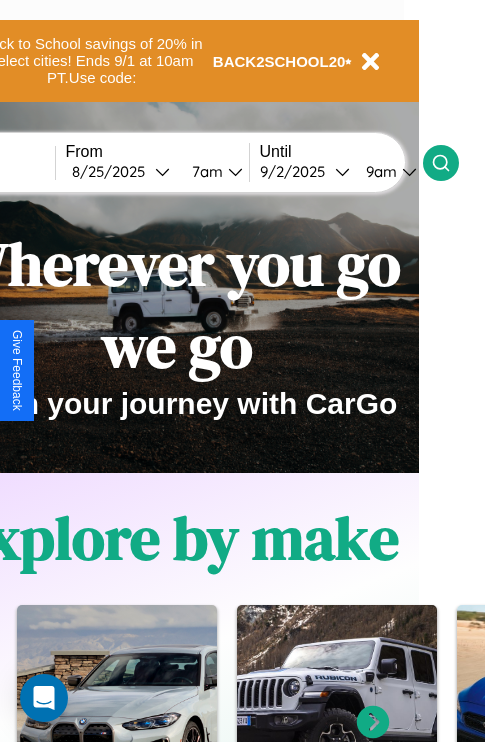 click 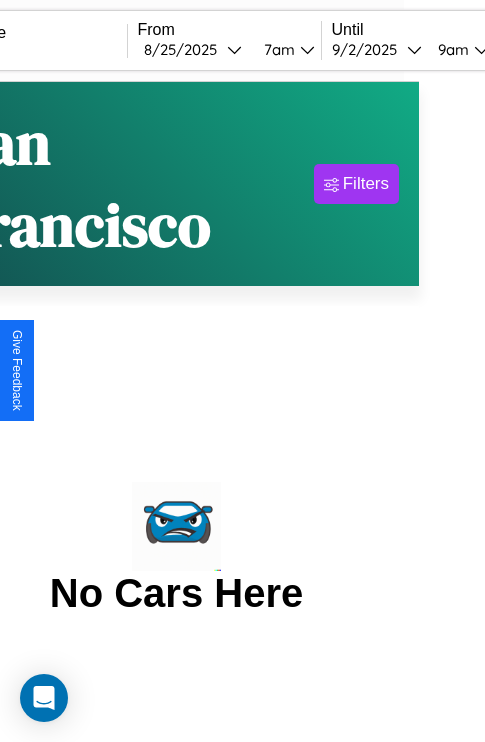 scroll, scrollTop: 0, scrollLeft: 0, axis: both 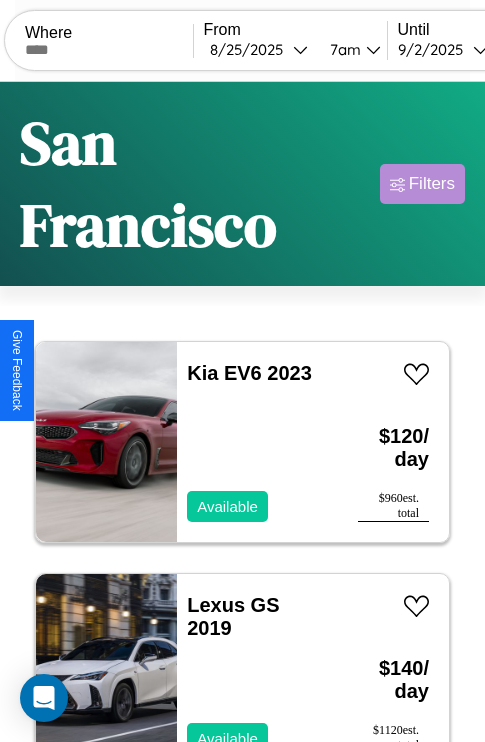 click on "Filters" at bounding box center (432, 184) 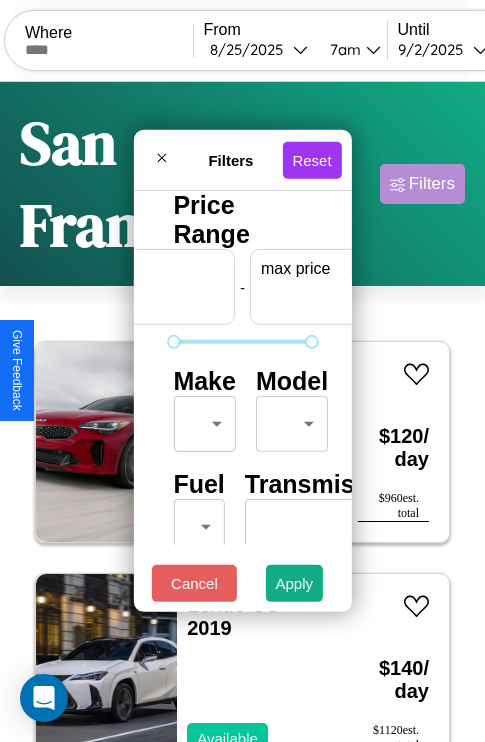 scroll, scrollTop: 0, scrollLeft: 124, axis: horizontal 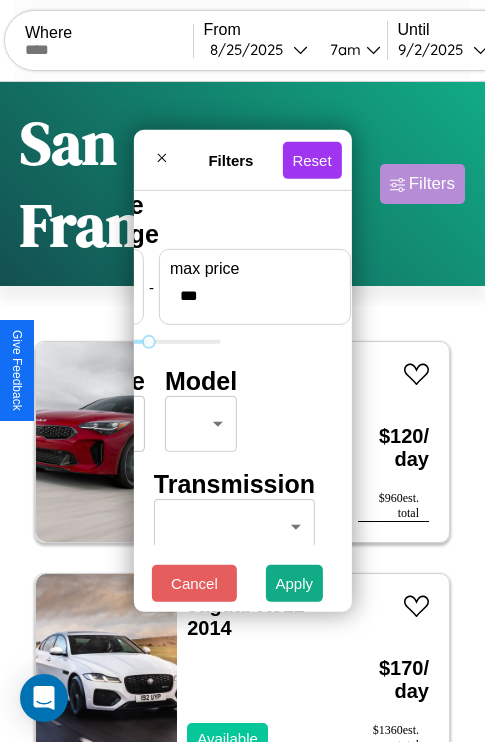 type on "***" 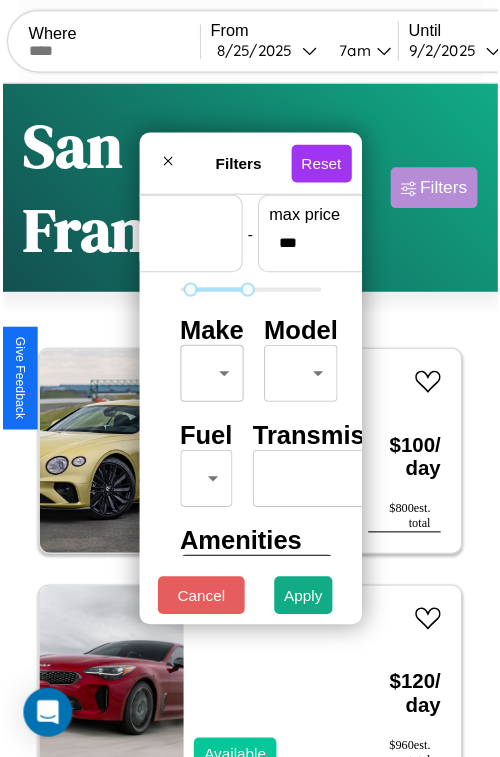scroll, scrollTop: 59, scrollLeft: 0, axis: vertical 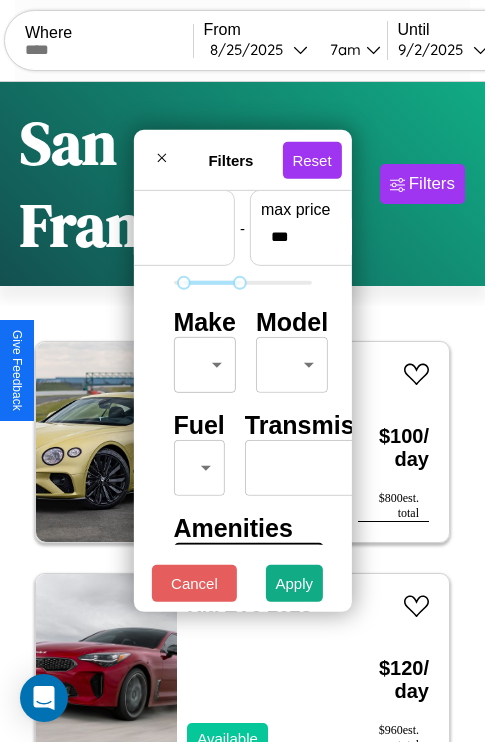 type on "**" 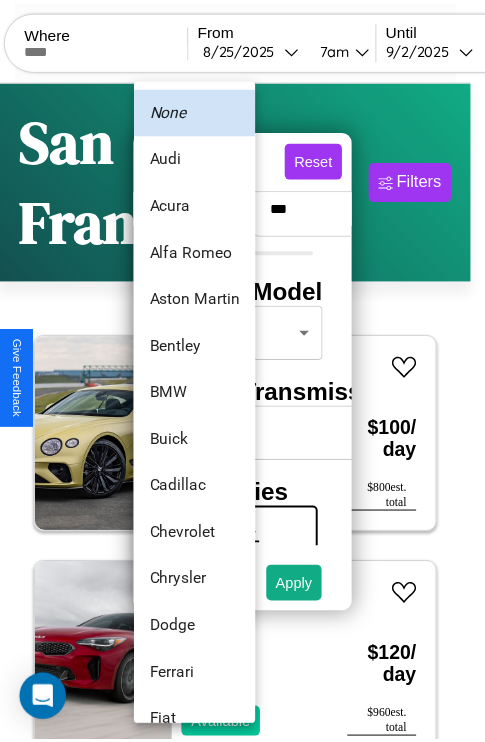 scroll, scrollTop: 38, scrollLeft: 0, axis: vertical 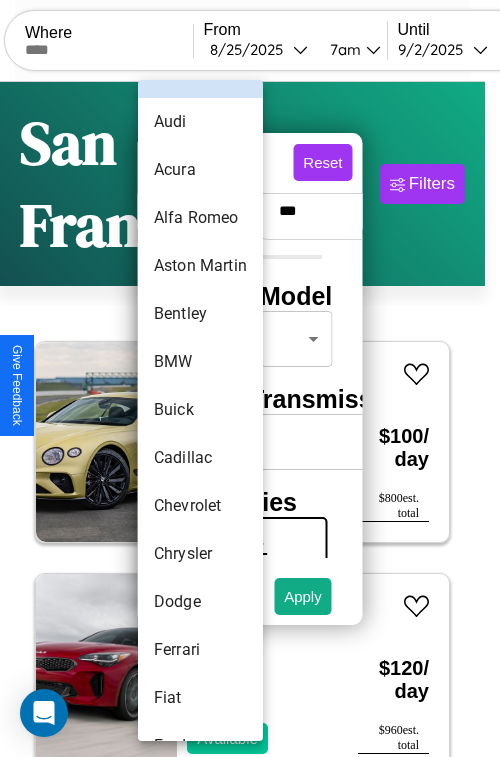 click on "Buick" at bounding box center [200, 410] 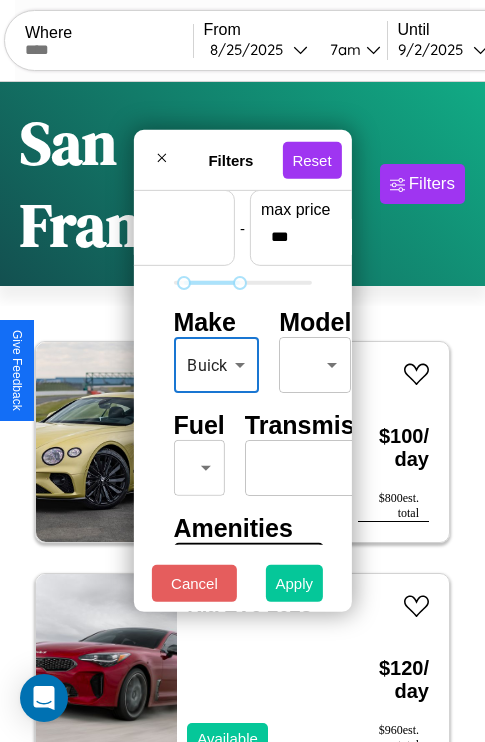 click on "Apply" at bounding box center [295, 583] 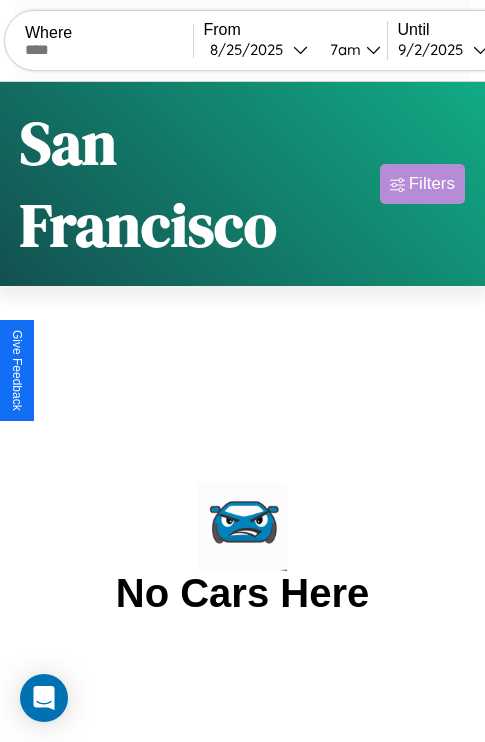 click on "Filters" at bounding box center (432, 184) 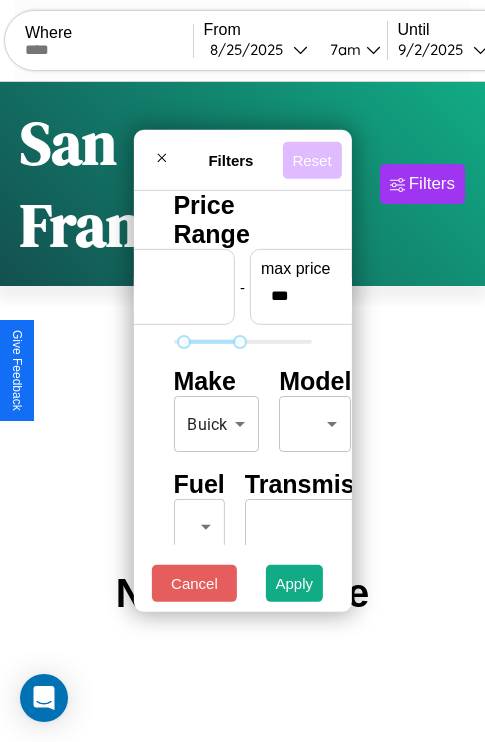 click on "Reset" at bounding box center (311, 159) 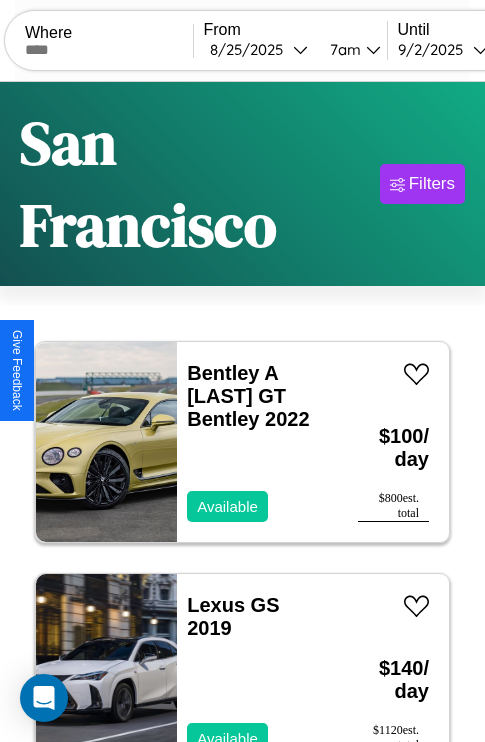 scroll, scrollTop: 96, scrollLeft: 0, axis: vertical 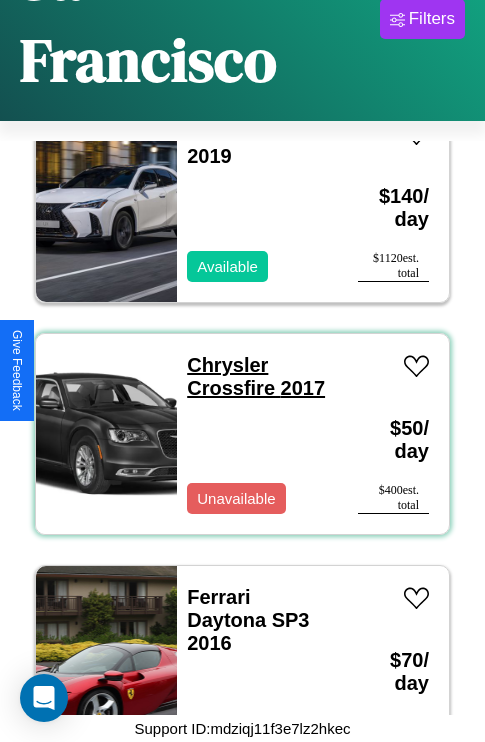 click on "Chrysler   Crossfire   2017" at bounding box center [256, 376] 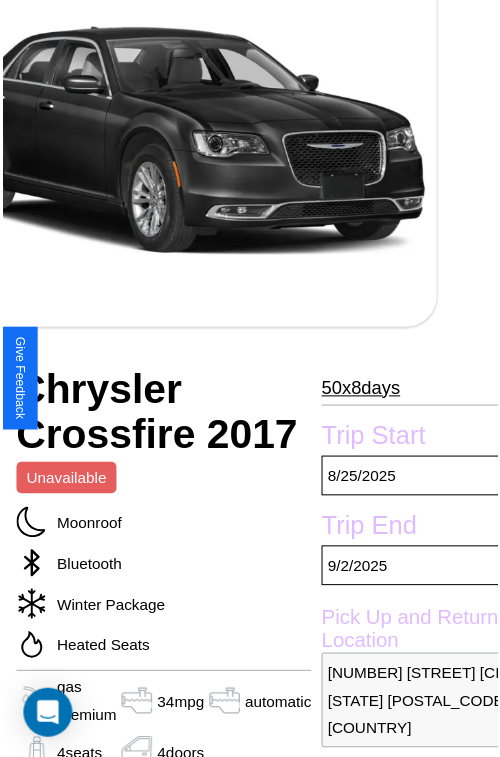 scroll, scrollTop: 221, scrollLeft: 107, axis: both 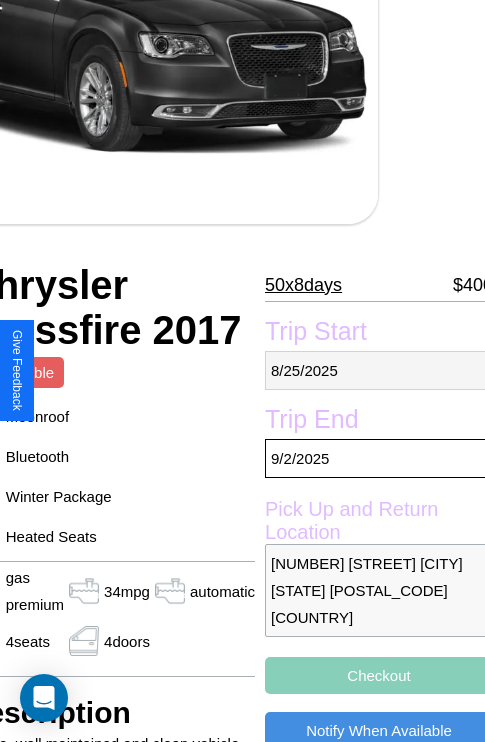 click on "[MM] / [DD] / [YYYY]" at bounding box center [379, 370] 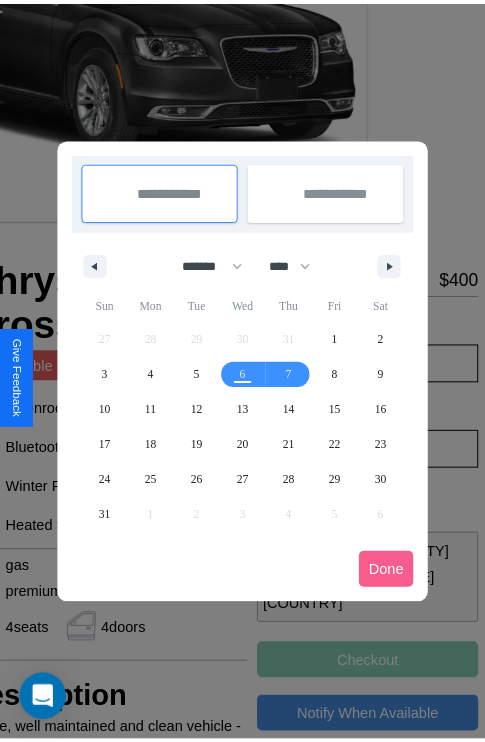 scroll, scrollTop: 0, scrollLeft: 107, axis: horizontal 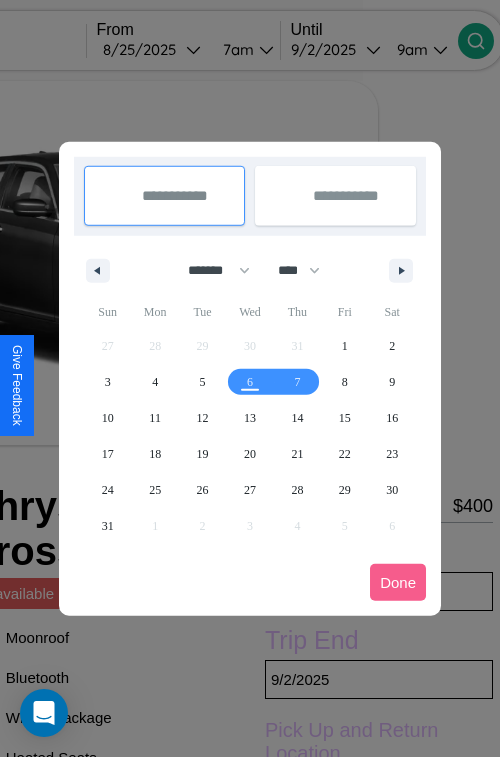 click at bounding box center [250, 378] 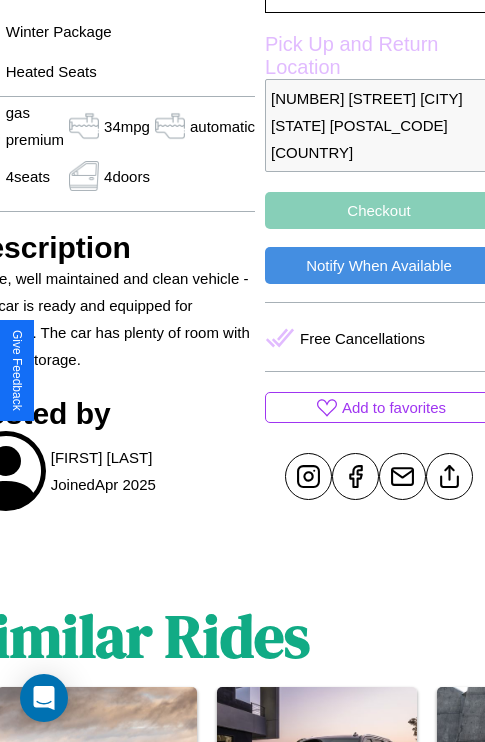 scroll, scrollTop: 792, scrollLeft: 107, axis: both 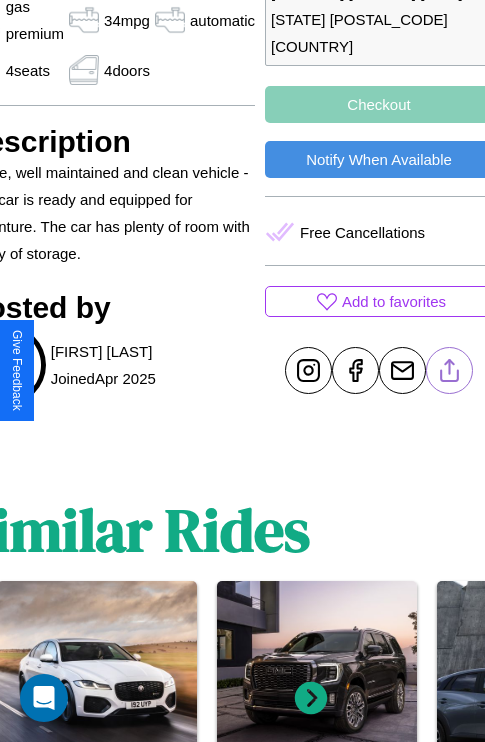 click 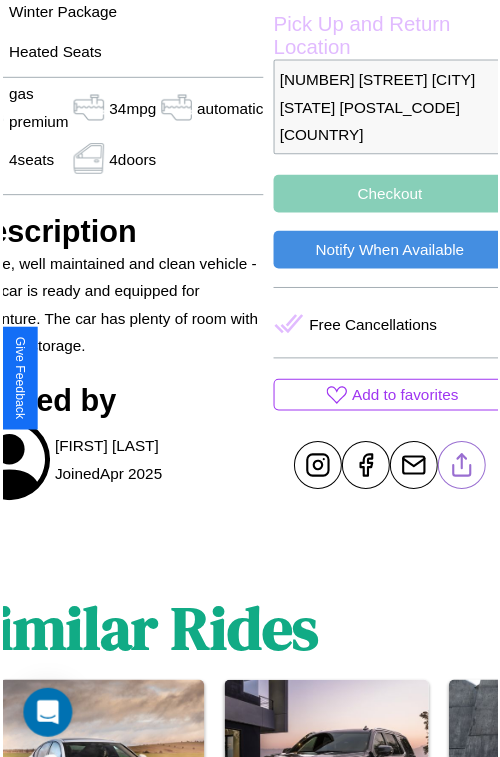 scroll, scrollTop: 723, scrollLeft: 107, axis: both 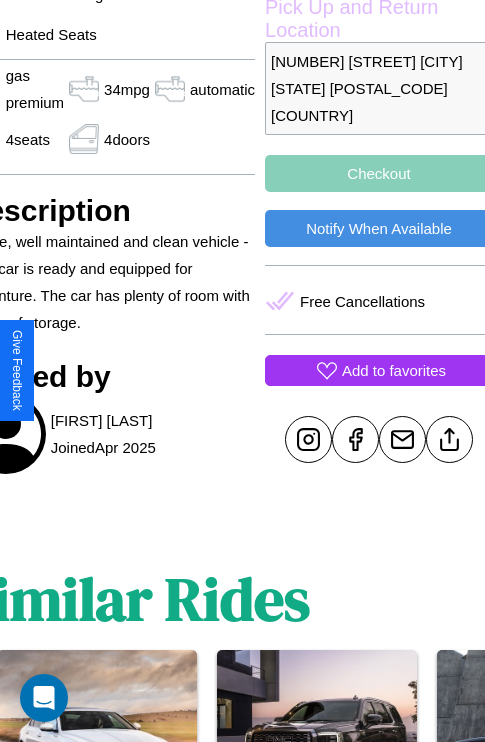 click on "Add to favorites" at bounding box center (394, 370) 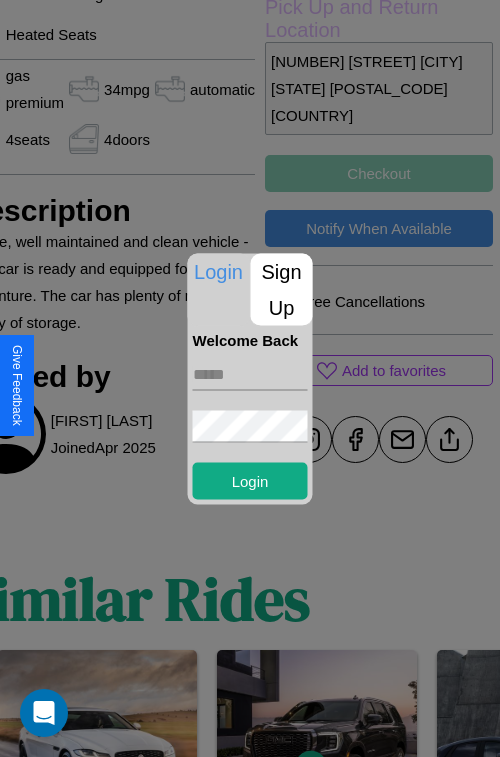 click on "Sign Up" at bounding box center (282, 289) 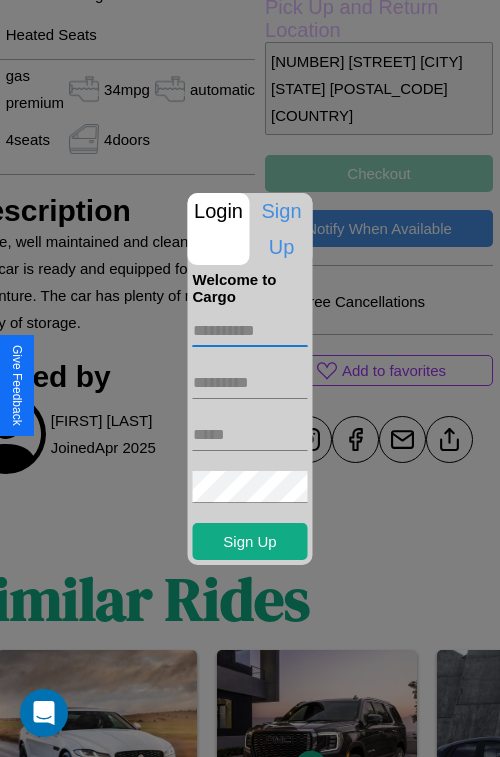 click at bounding box center (250, 331) 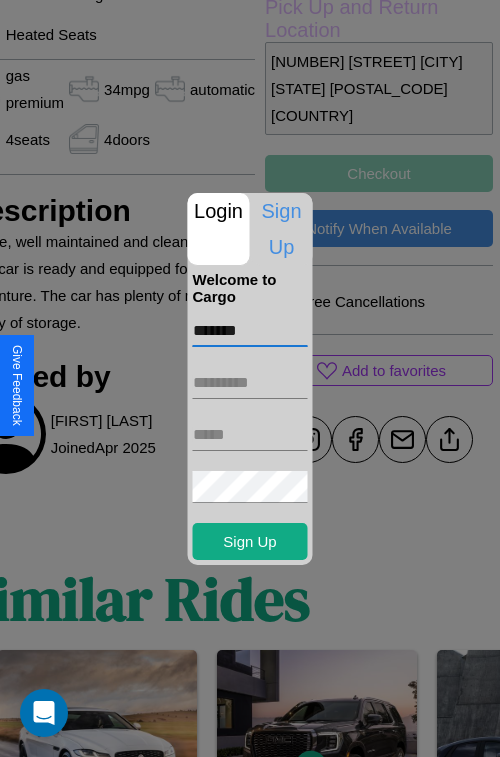 type on "*******" 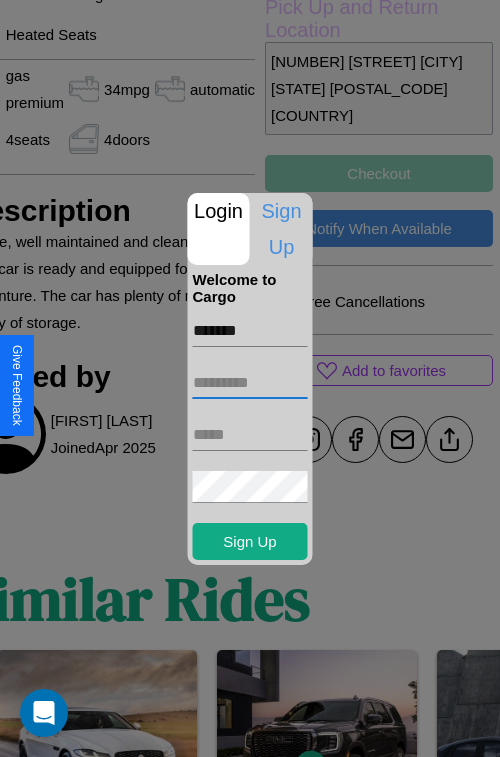 click at bounding box center [250, 383] 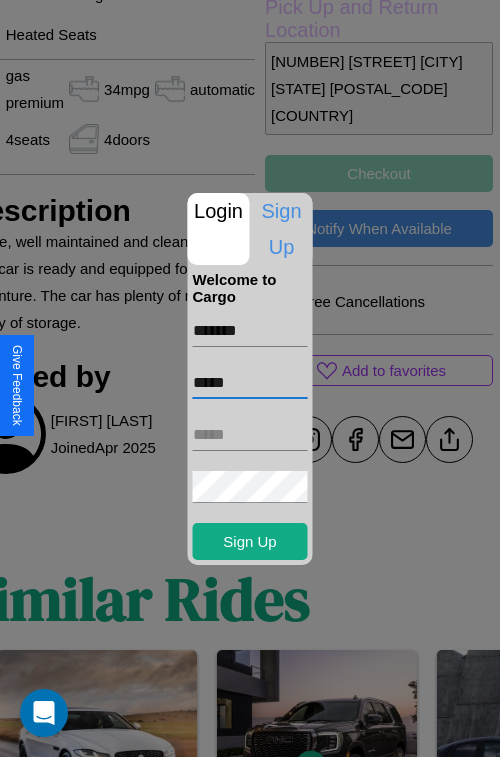 type on "*****" 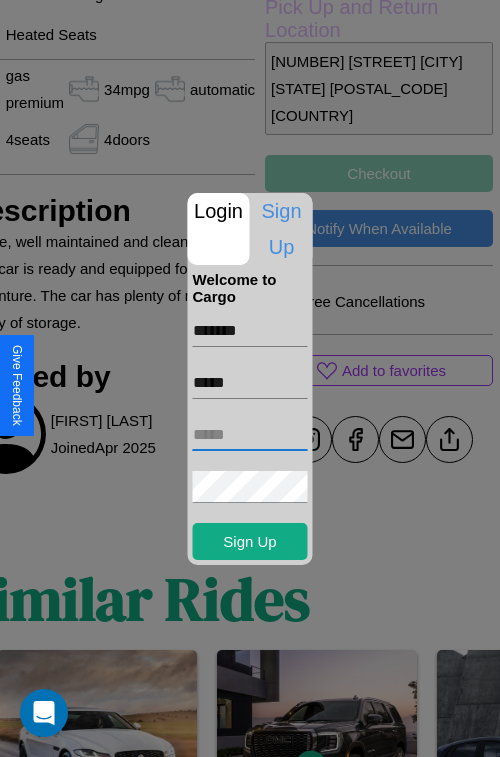 click at bounding box center [250, 435] 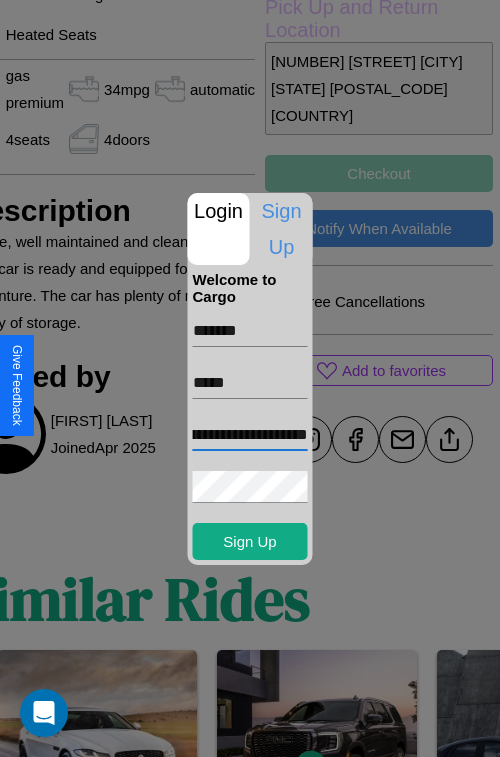 scroll, scrollTop: 0, scrollLeft: 94, axis: horizontal 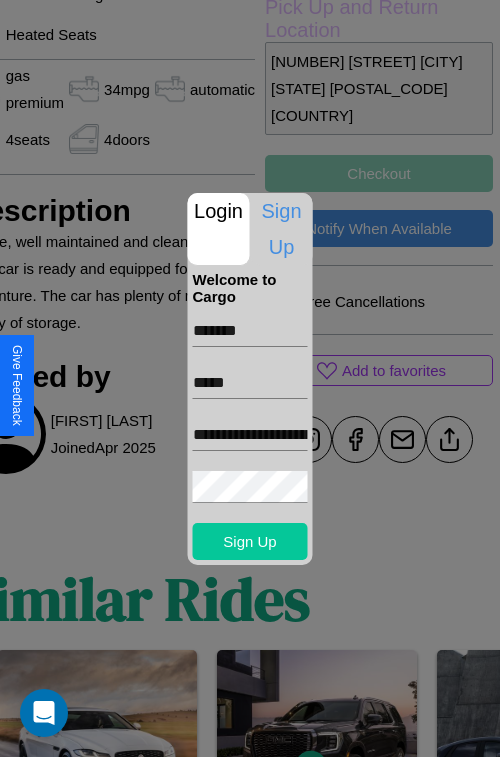 click on "Sign Up" at bounding box center [250, 541] 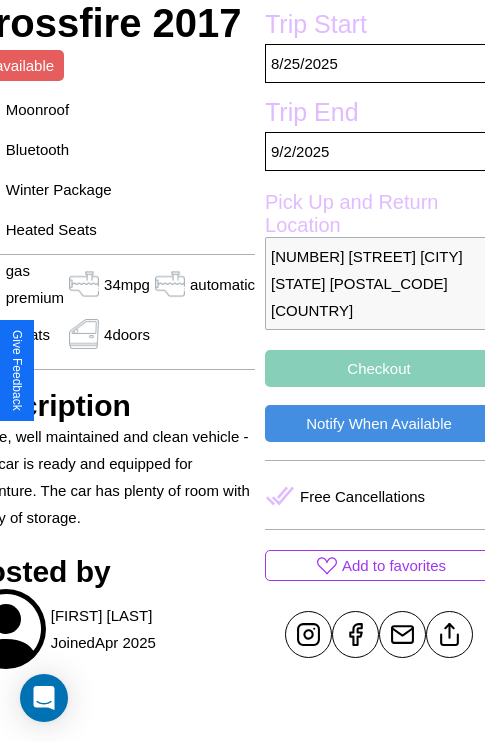 scroll, scrollTop: 526, scrollLeft: 107, axis: both 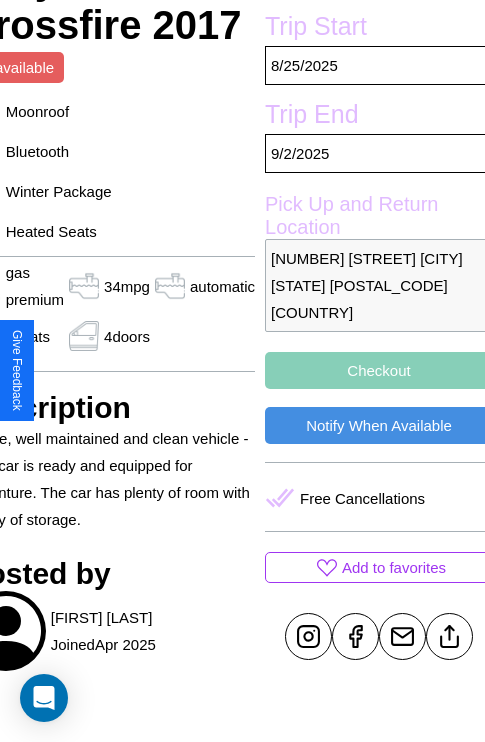 click on "Checkout" at bounding box center (379, 370) 